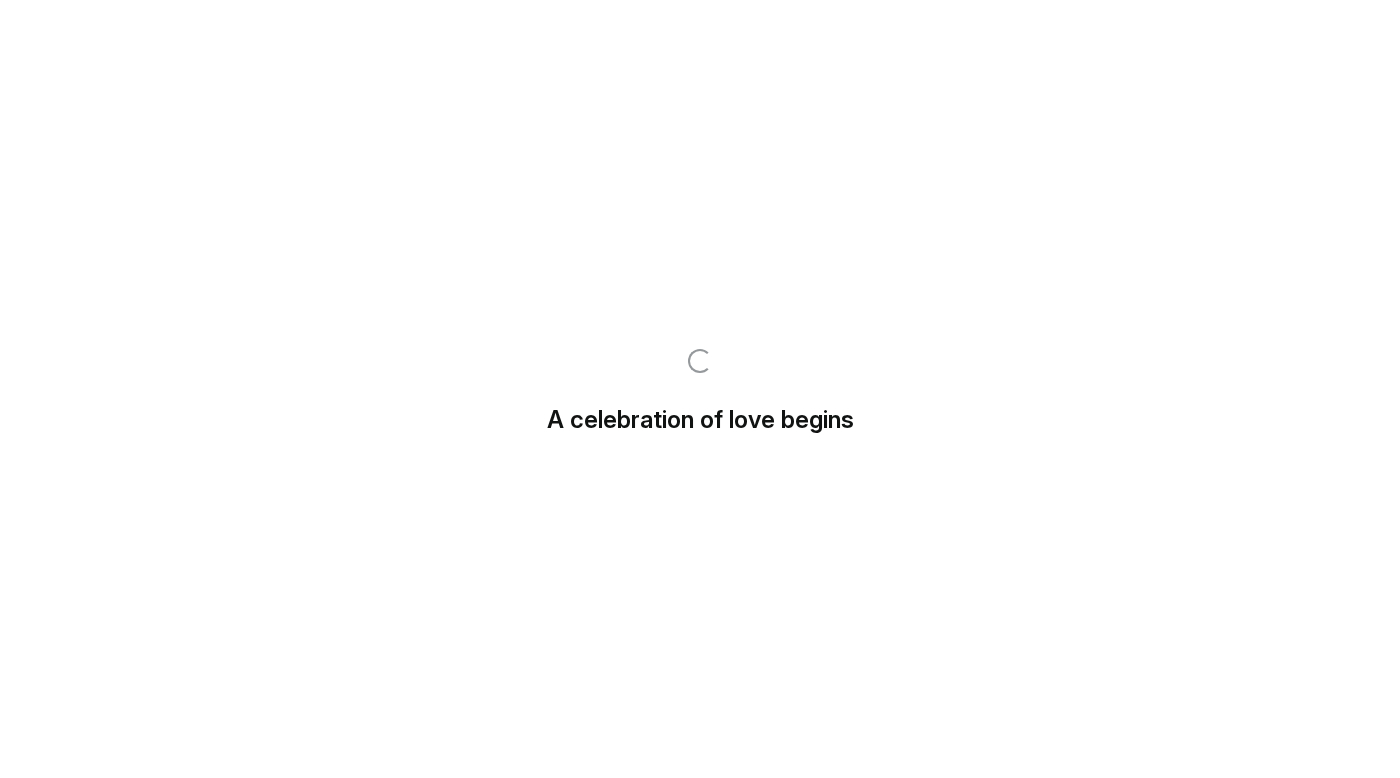 scroll, scrollTop: 0, scrollLeft: 0, axis: both 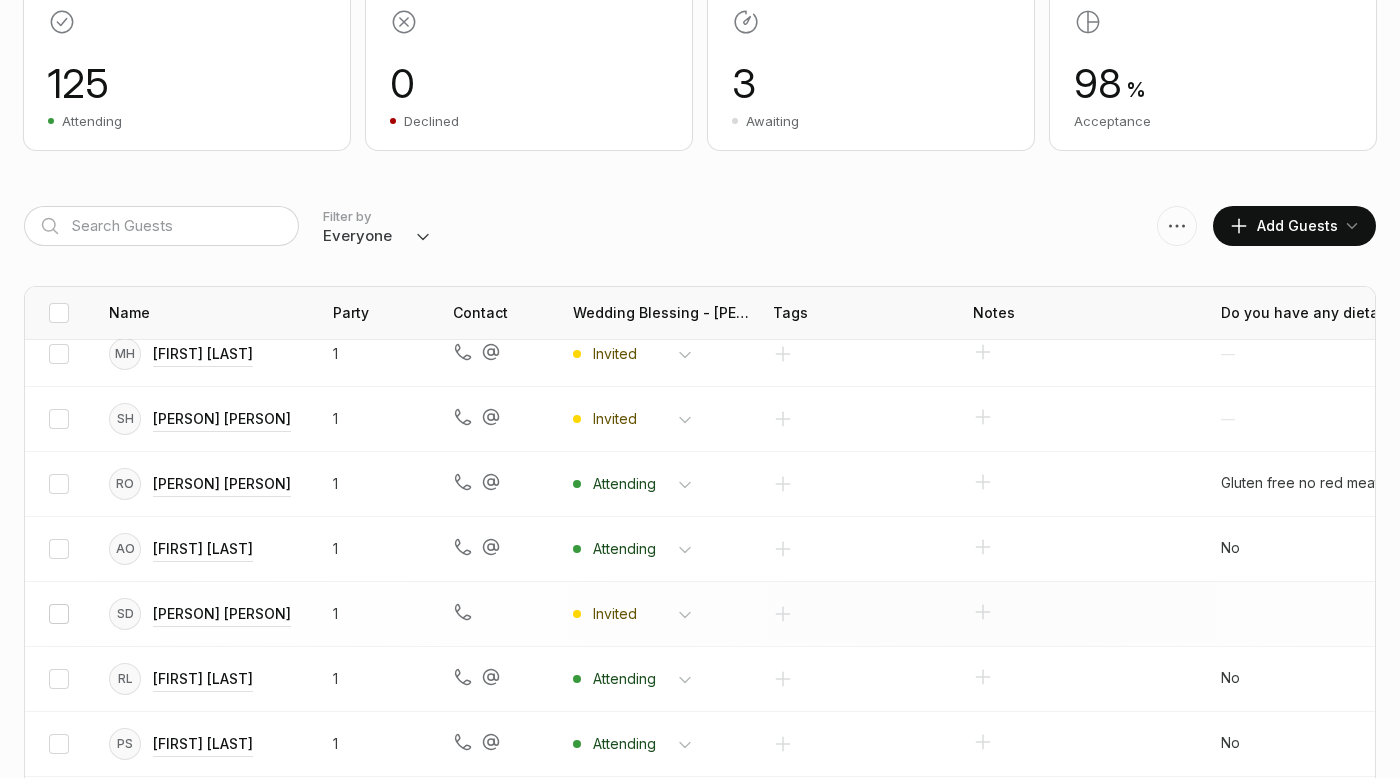 click at bounding box center (59, 614) 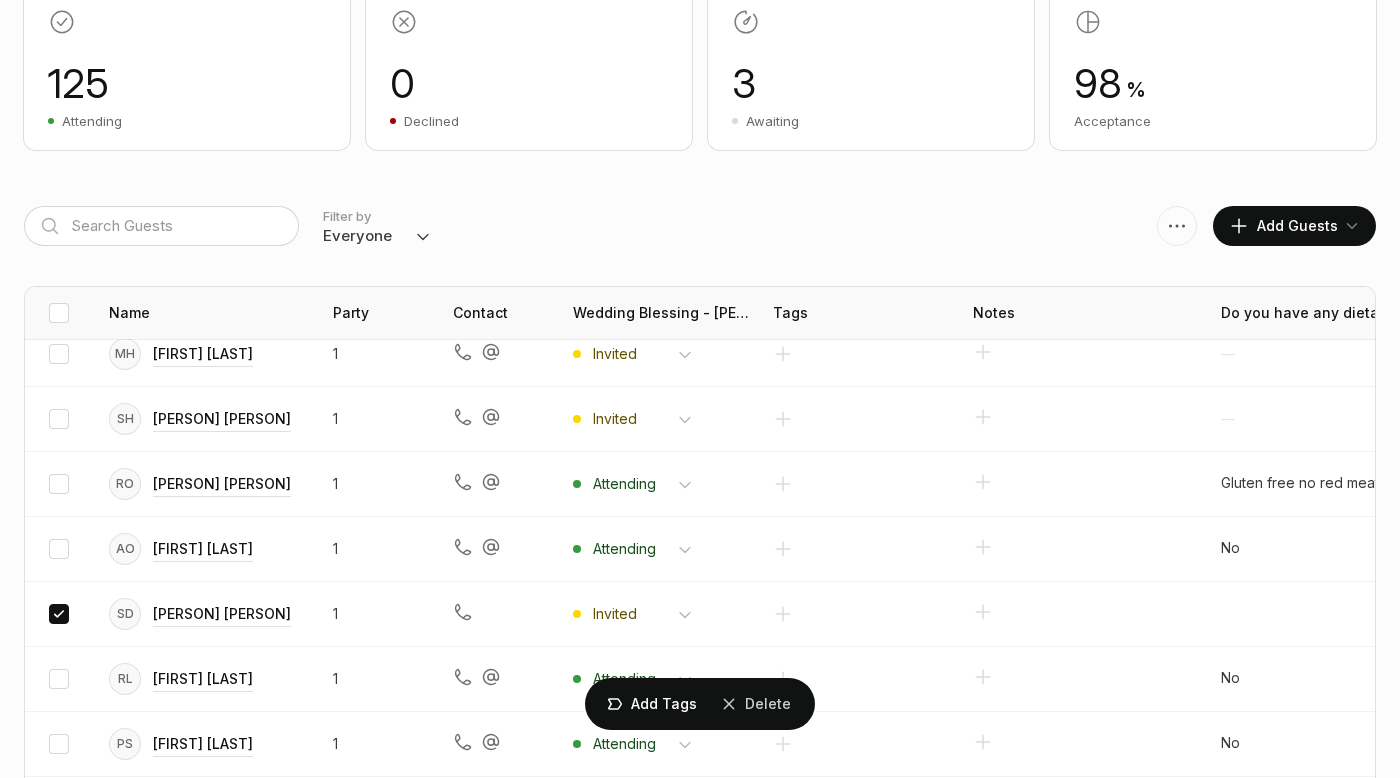click on "Delete" at bounding box center (0, 0) 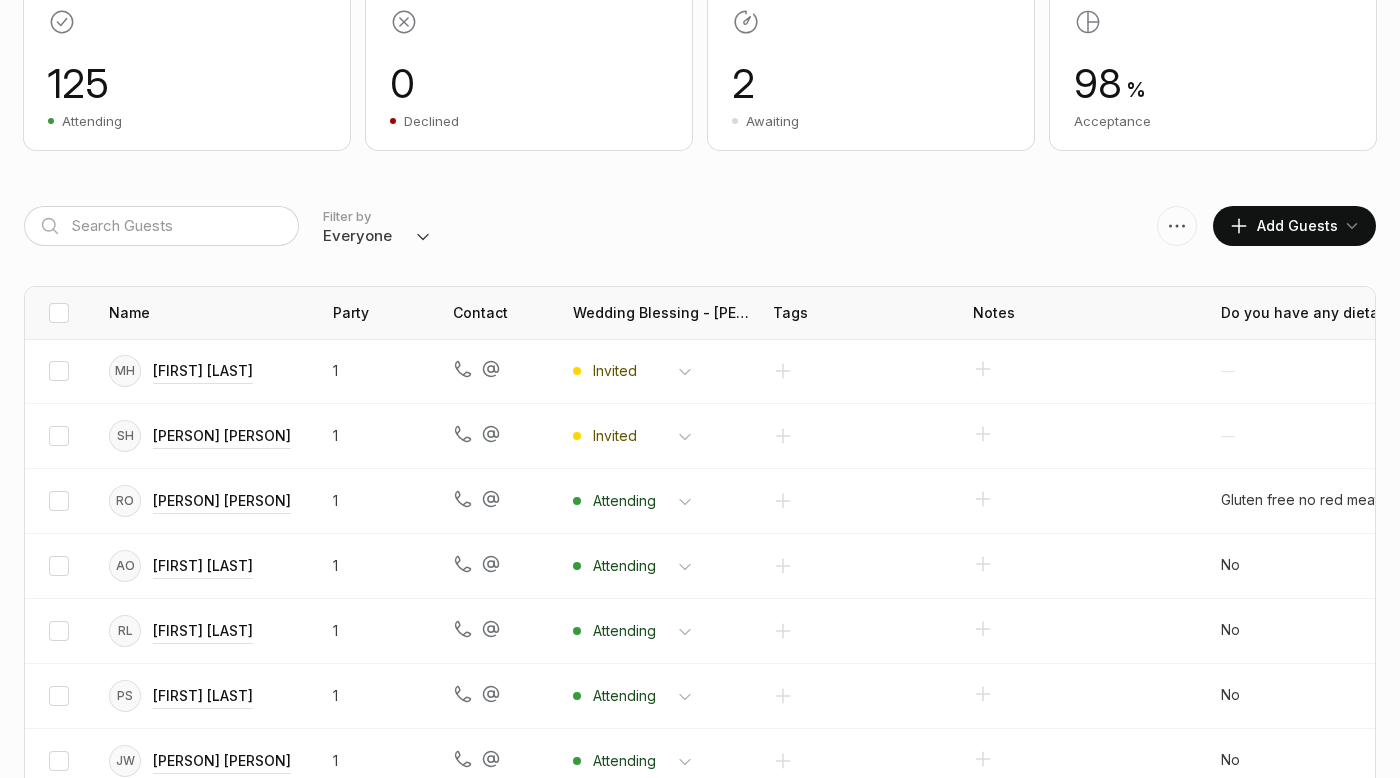 scroll, scrollTop: 0, scrollLeft: 0, axis: both 